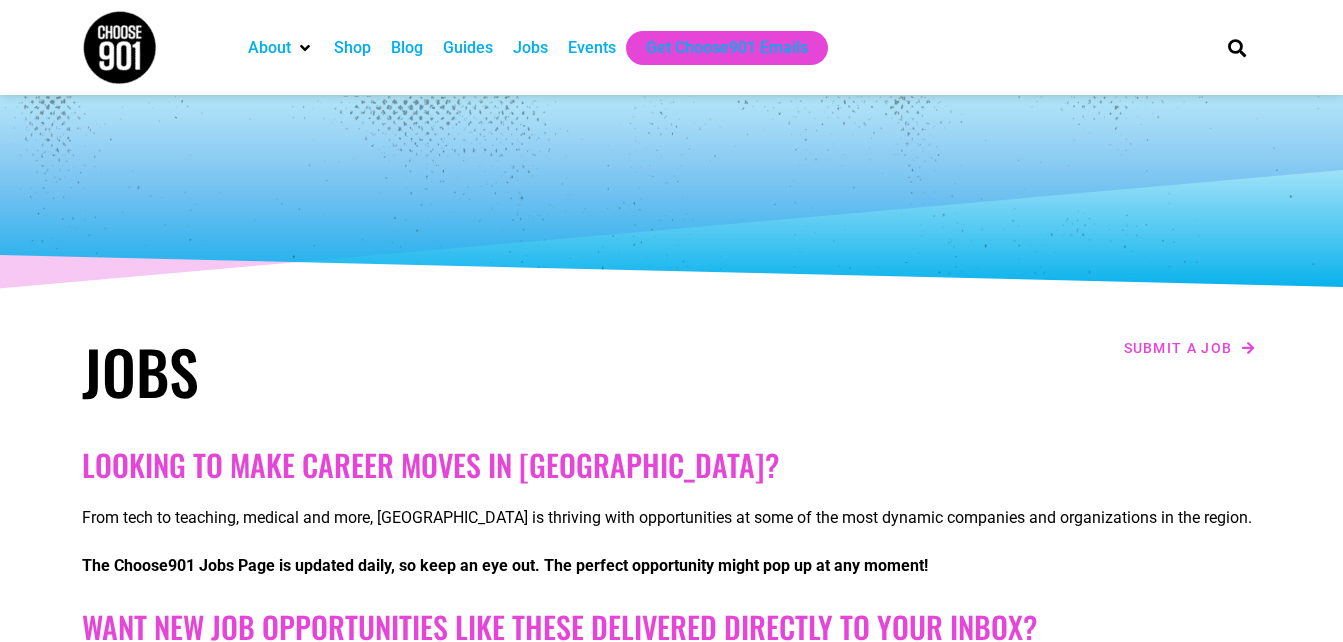 scroll, scrollTop: 0, scrollLeft: 0, axis: both 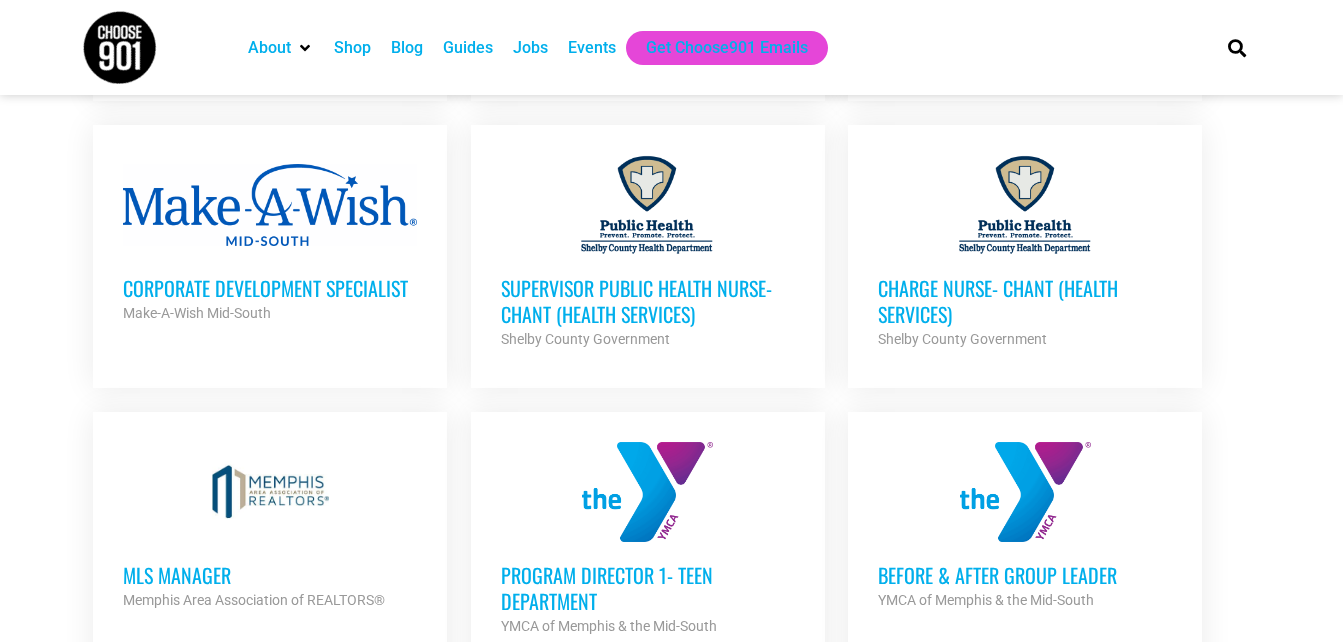 click on "Corporate Development Specialist" at bounding box center (270, 288) 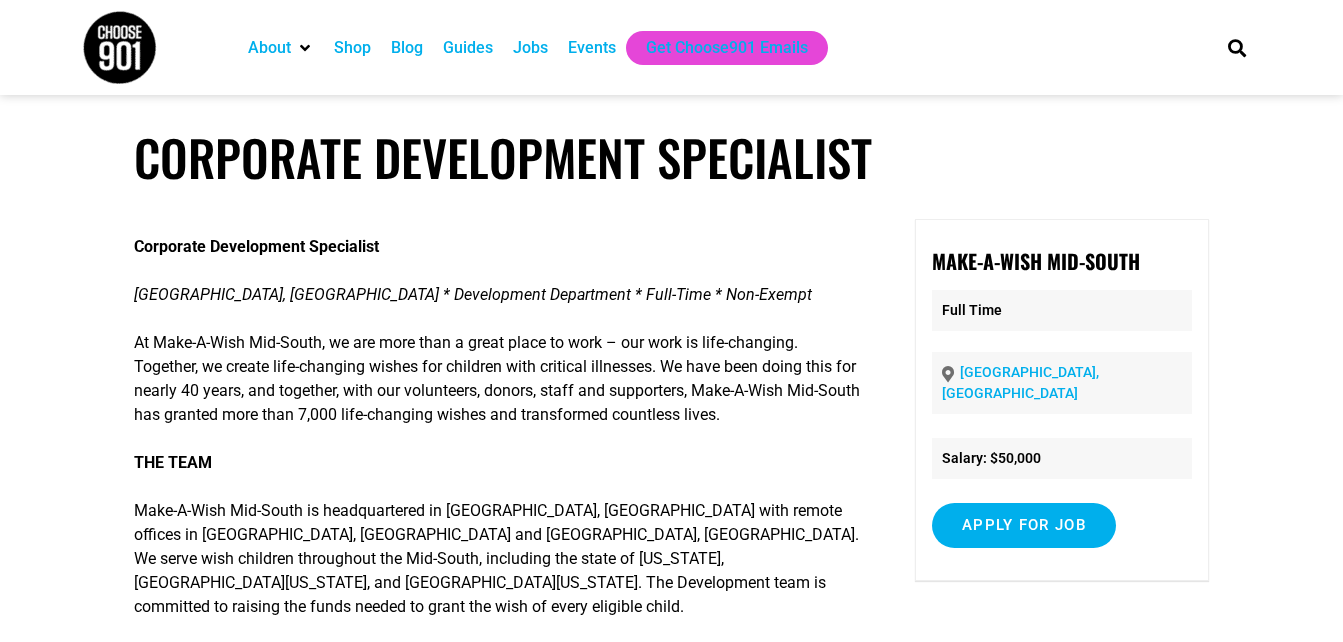 scroll, scrollTop: 0, scrollLeft: 0, axis: both 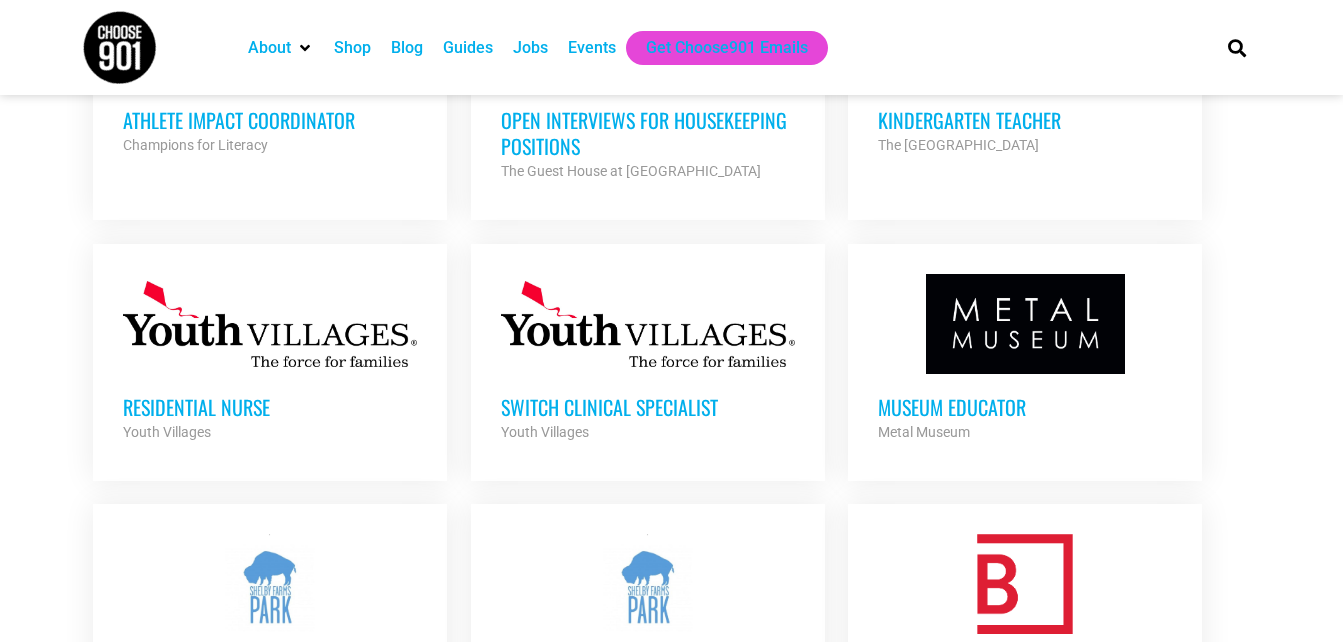 click on "Museum Educator" at bounding box center (1025, 407) 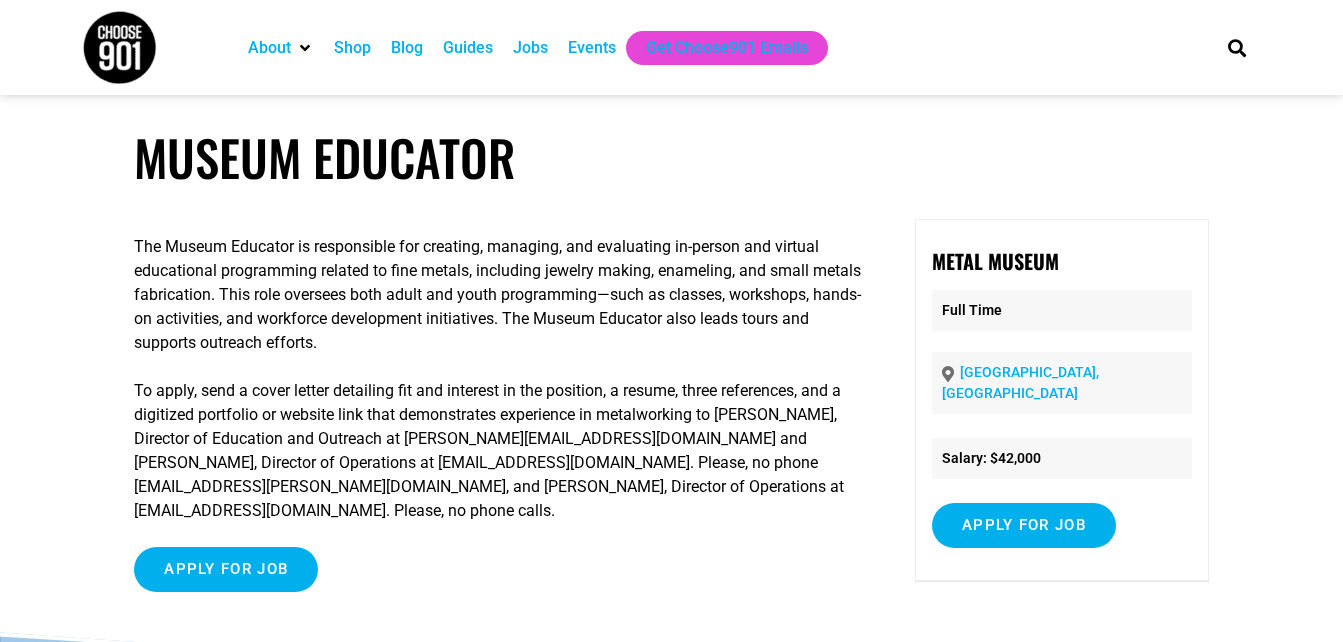 scroll, scrollTop: 0, scrollLeft: 0, axis: both 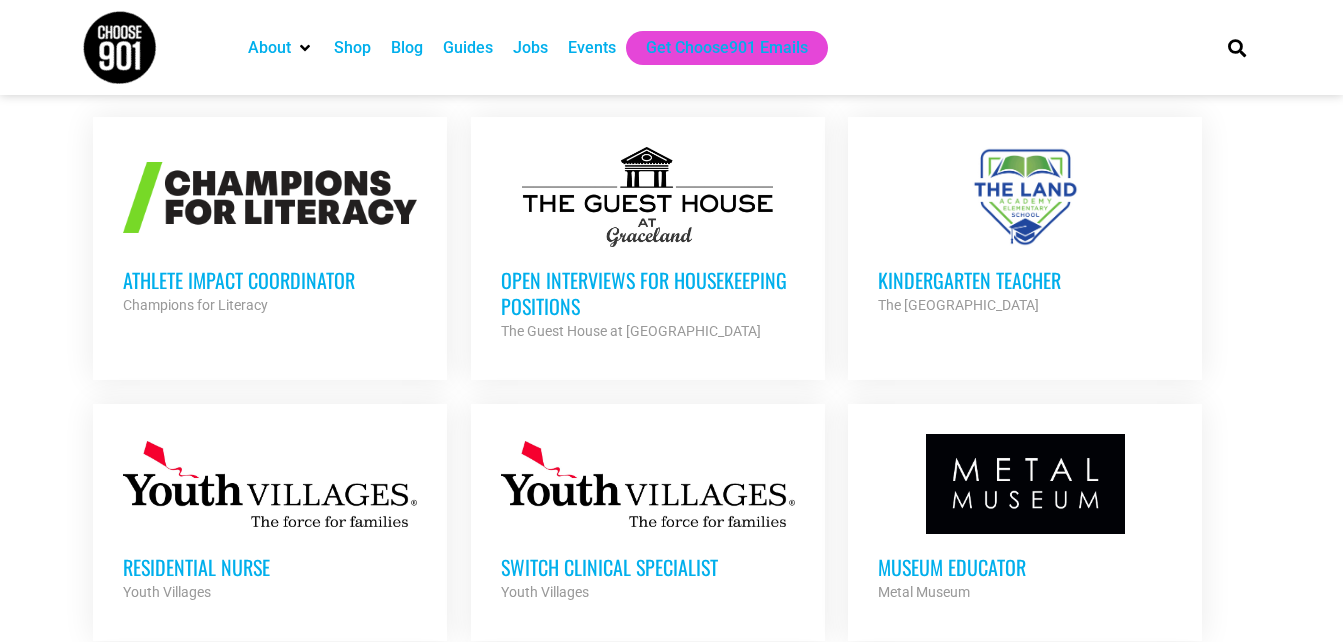 click on "Athlete Impact Coordinator" at bounding box center (270, 280) 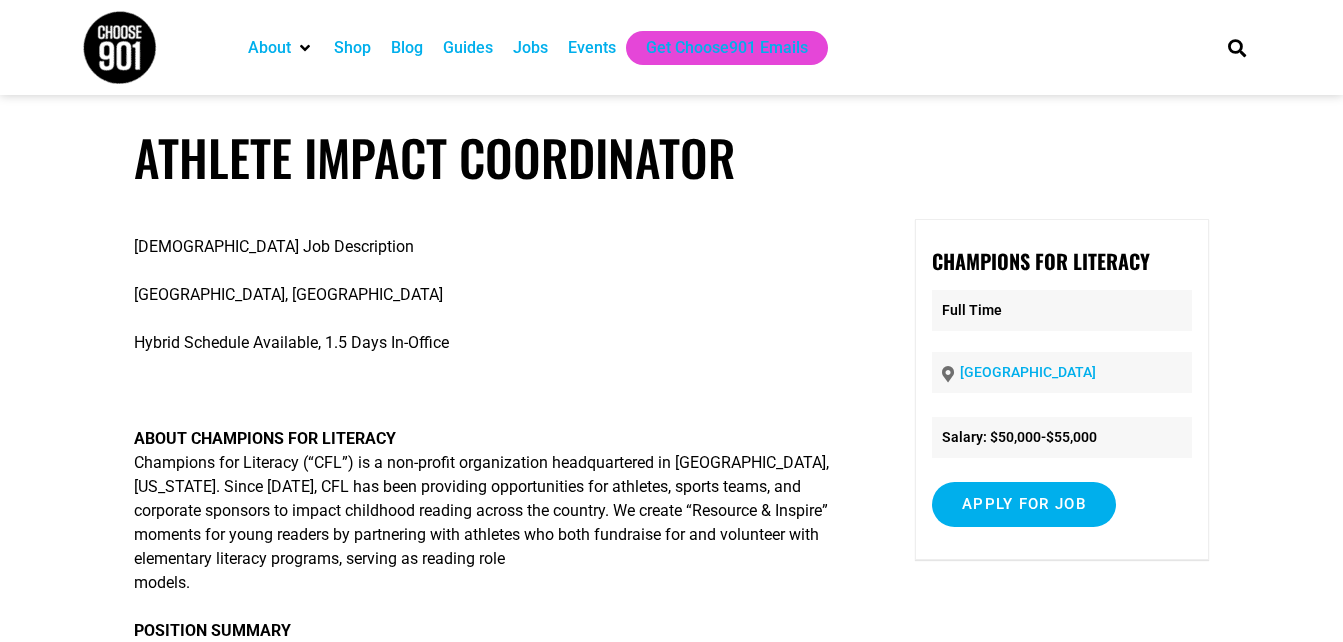 scroll, scrollTop: 0, scrollLeft: 0, axis: both 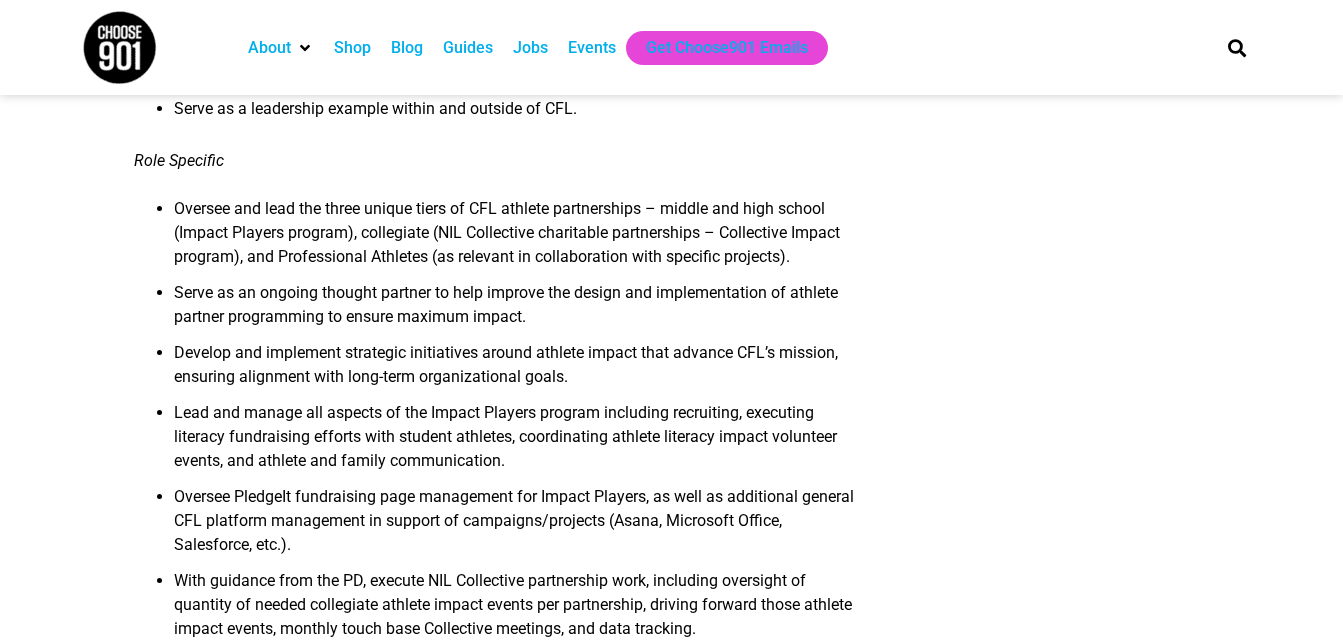 click on "Oversee and lead the three unique tiers of CFL athlete partnerships – middle and high school (Impact Players program), collegiate (NIL Collective charitable partnerships – Collective Impact program), and Professional Athletes (as relevant in collaboration with specific projects)." at bounding box center [517, 239] 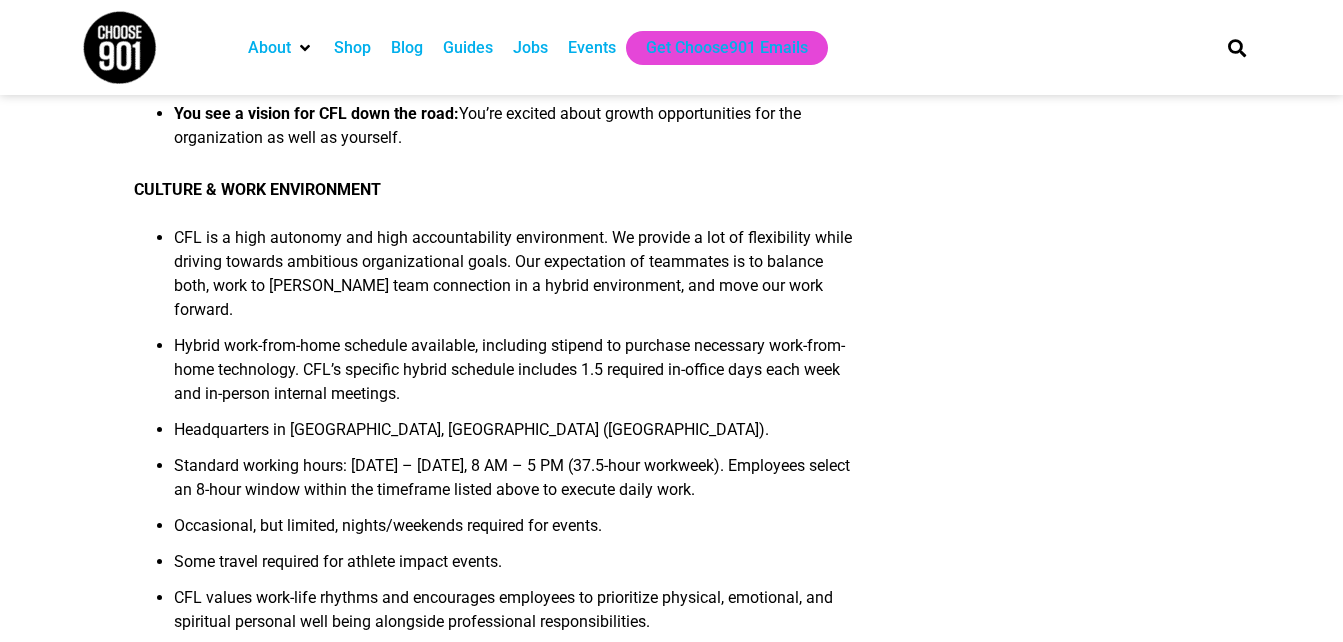 scroll, scrollTop: 3120, scrollLeft: 0, axis: vertical 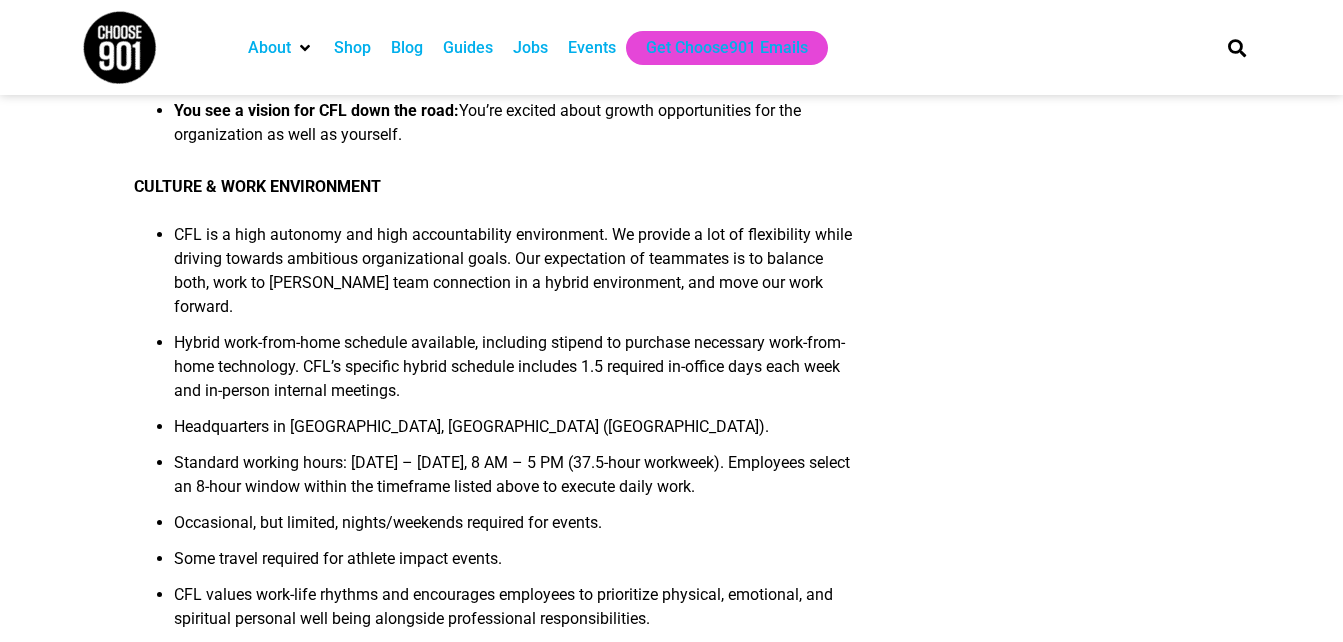 click on "CFL is a high autonomy and high accountability environment. We provide a lot of flexibility while driving towards ambitious organizational goals. Our expectation of teammates is to balance both, work to foster team connection in a hybrid environment, and move our work forward." at bounding box center [517, 277] 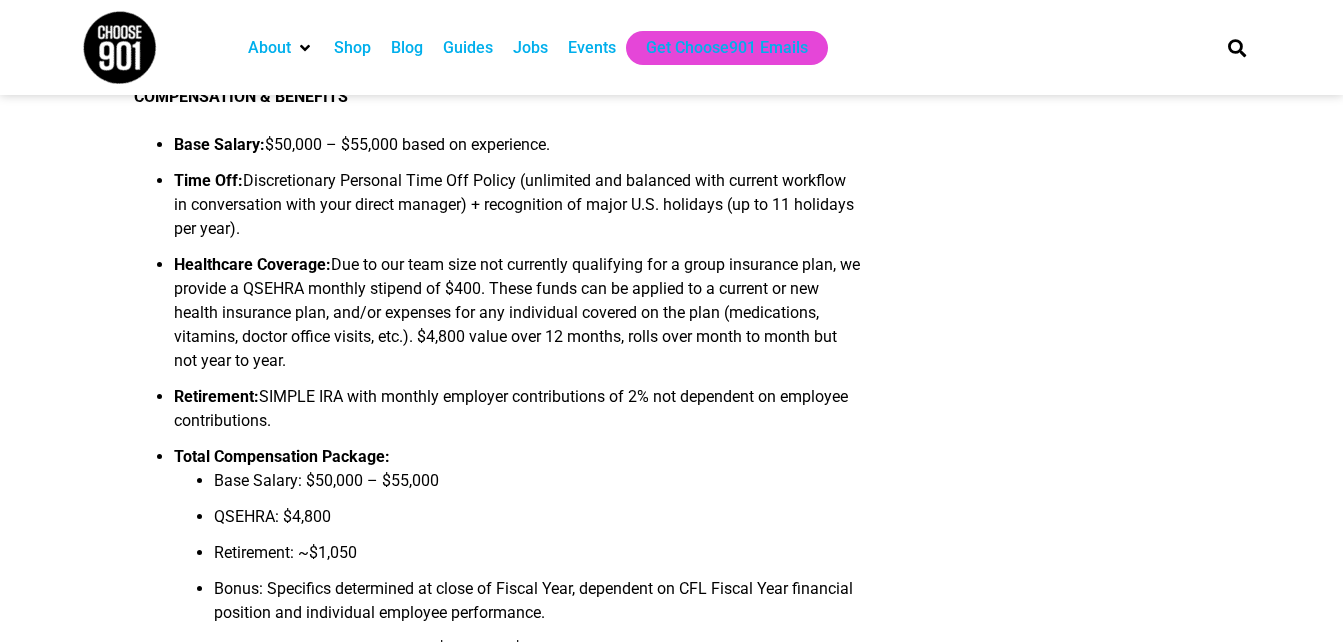 scroll, scrollTop: 4400, scrollLeft: 0, axis: vertical 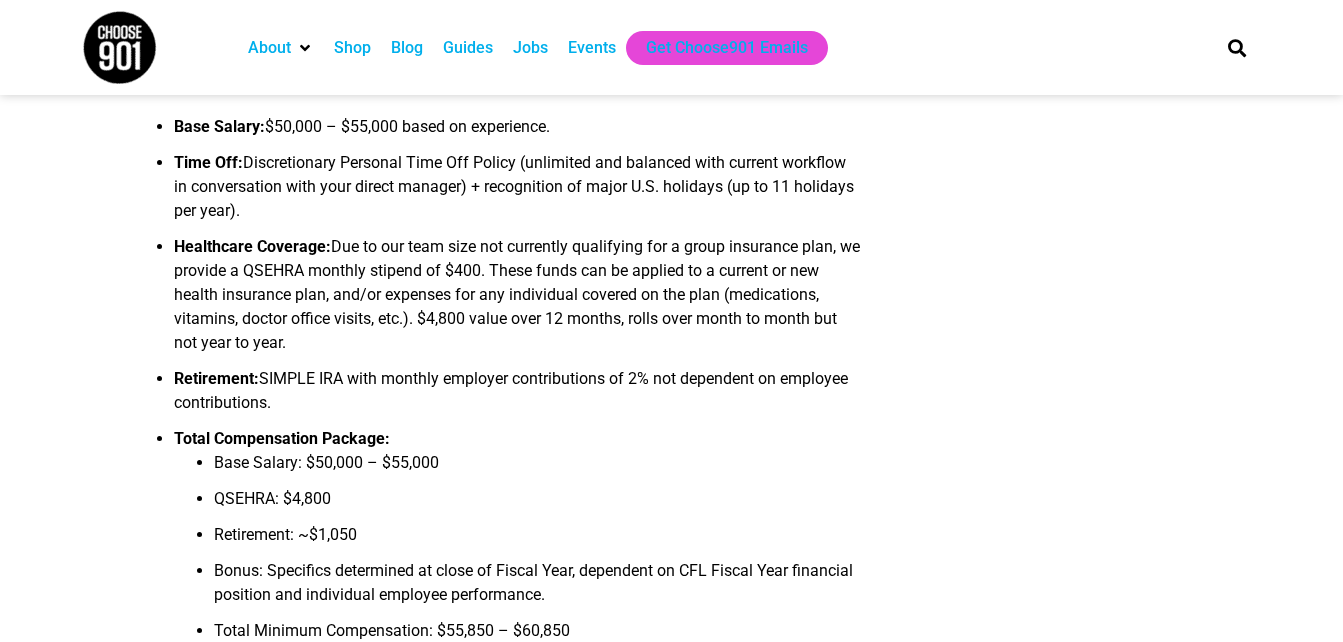 click on "Healthcare Coverage:  Due to our team size not currently qualifying for a group insurance plan, we provide a QSEHRA monthly stipend of $400. These funds can be applied to a current or new health insurance plan, and/or expenses for any individual covered on the plan (medications, vitamins, doctor office visits, etc.). $4,800 value over 12 months, rolls over month to month but not year to year." at bounding box center (517, 301) 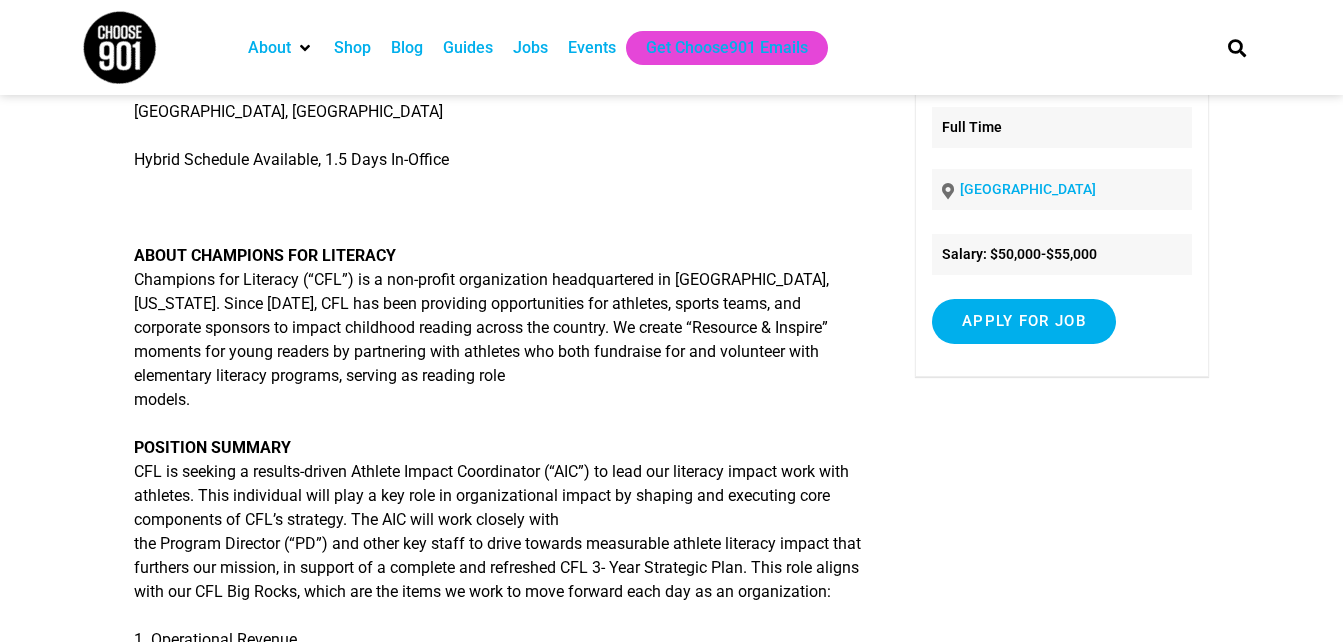 scroll, scrollTop: 0, scrollLeft: 0, axis: both 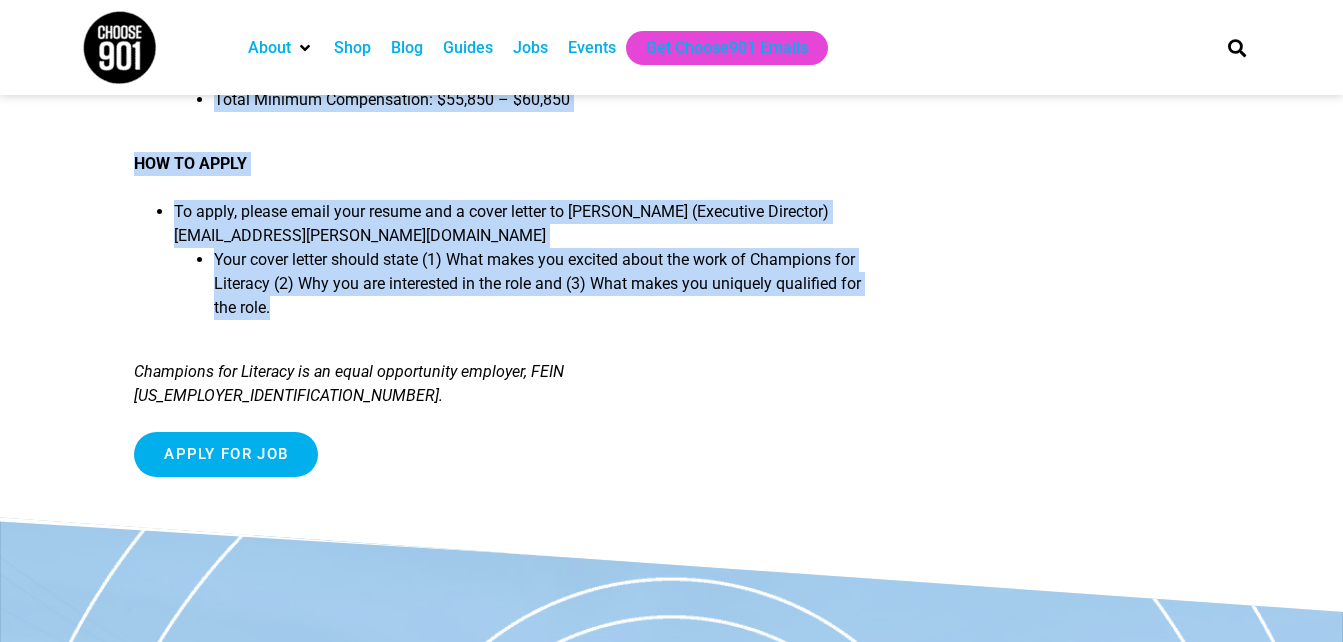 drag, startPoint x: 141, startPoint y: 428, endPoint x: 691, endPoint y: 355, distance: 554.8234 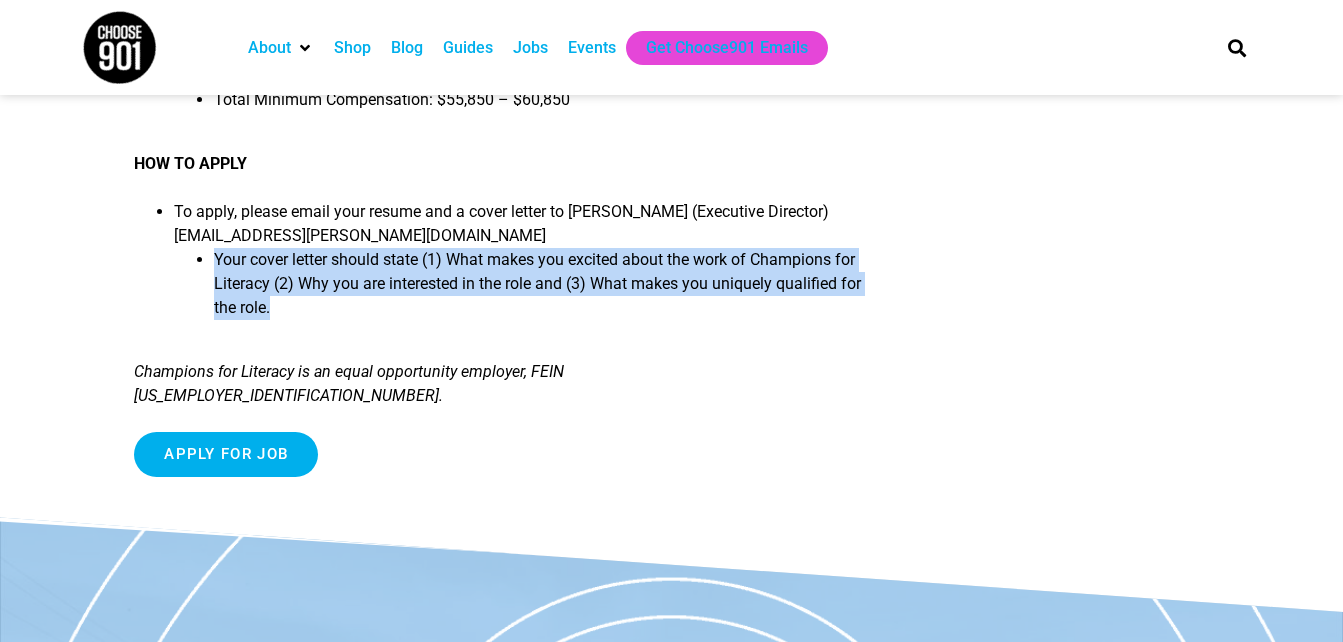 drag, startPoint x: 209, startPoint y: 281, endPoint x: 326, endPoint y: 323, distance: 124.3101 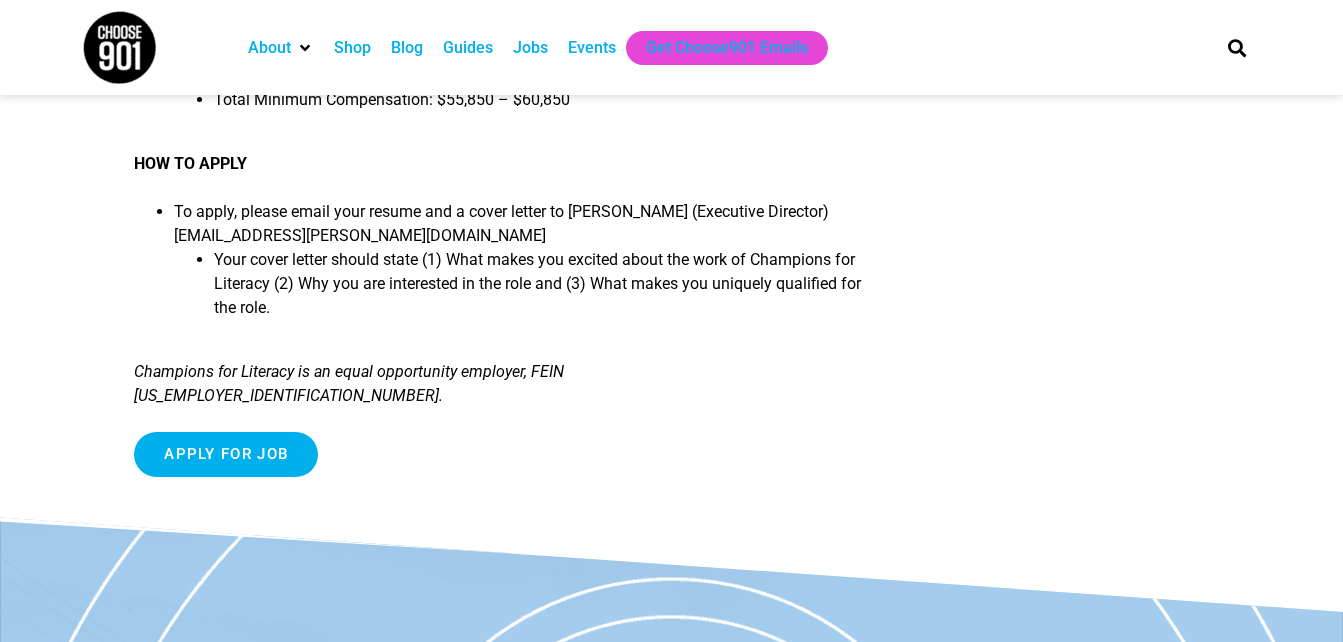 click on "HOW TO APPLY" at bounding box center [497, 164] 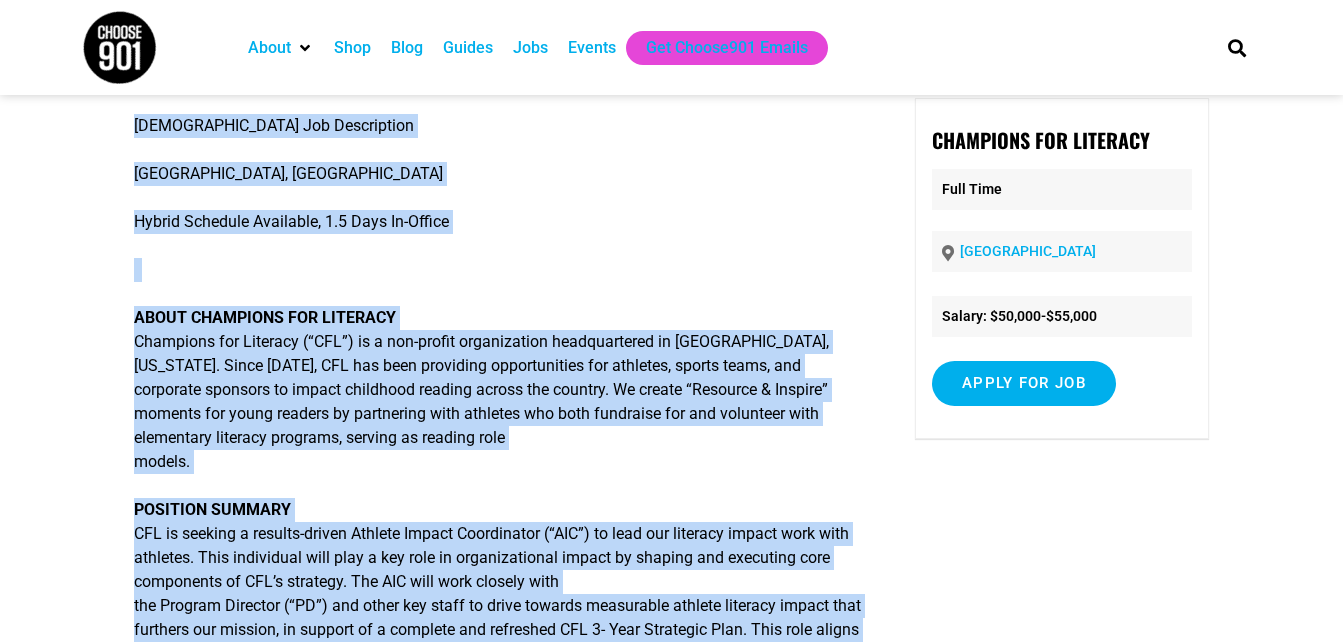 scroll, scrollTop: 6, scrollLeft: 0, axis: vertical 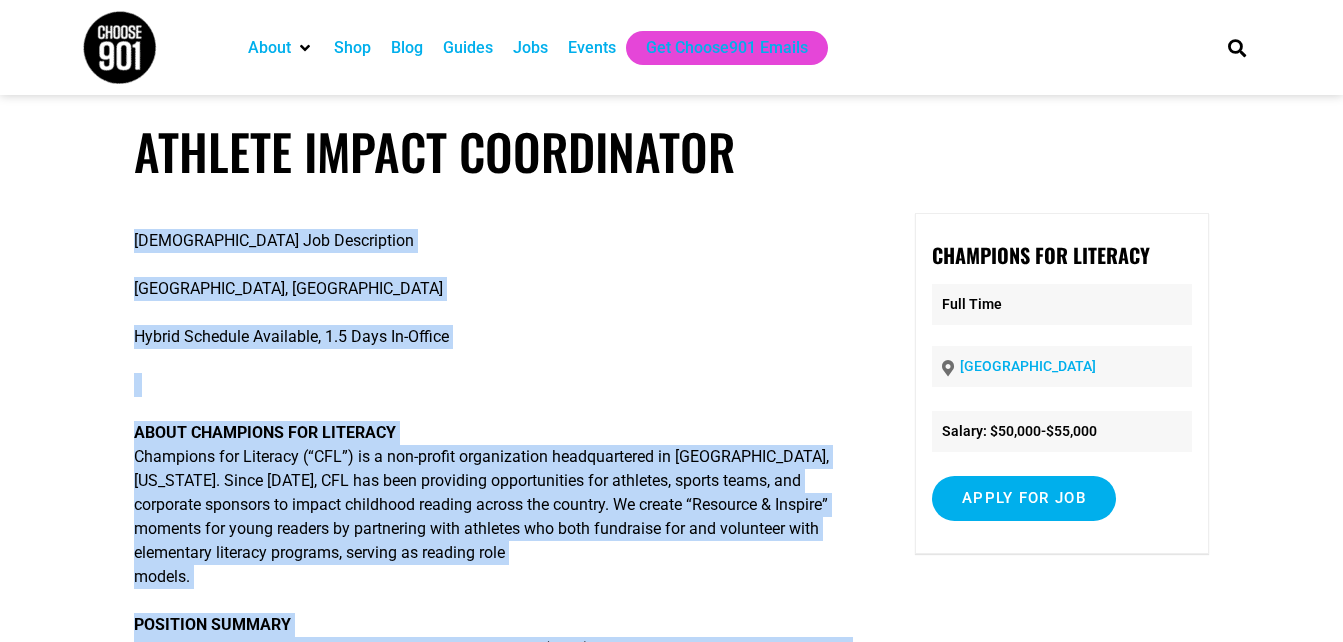 drag, startPoint x: 577, startPoint y: 124, endPoint x: 128, endPoint y: 451, distance: 555.4548 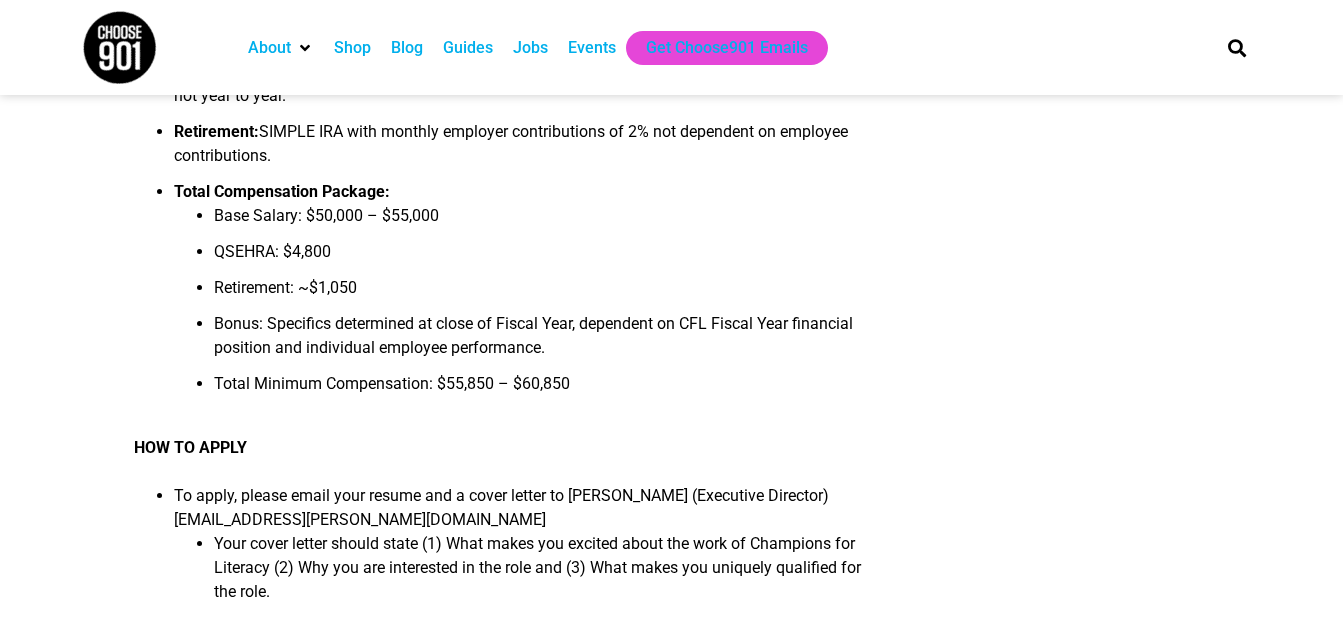 scroll, scrollTop: 4637, scrollLeft: 0, axis: vertical 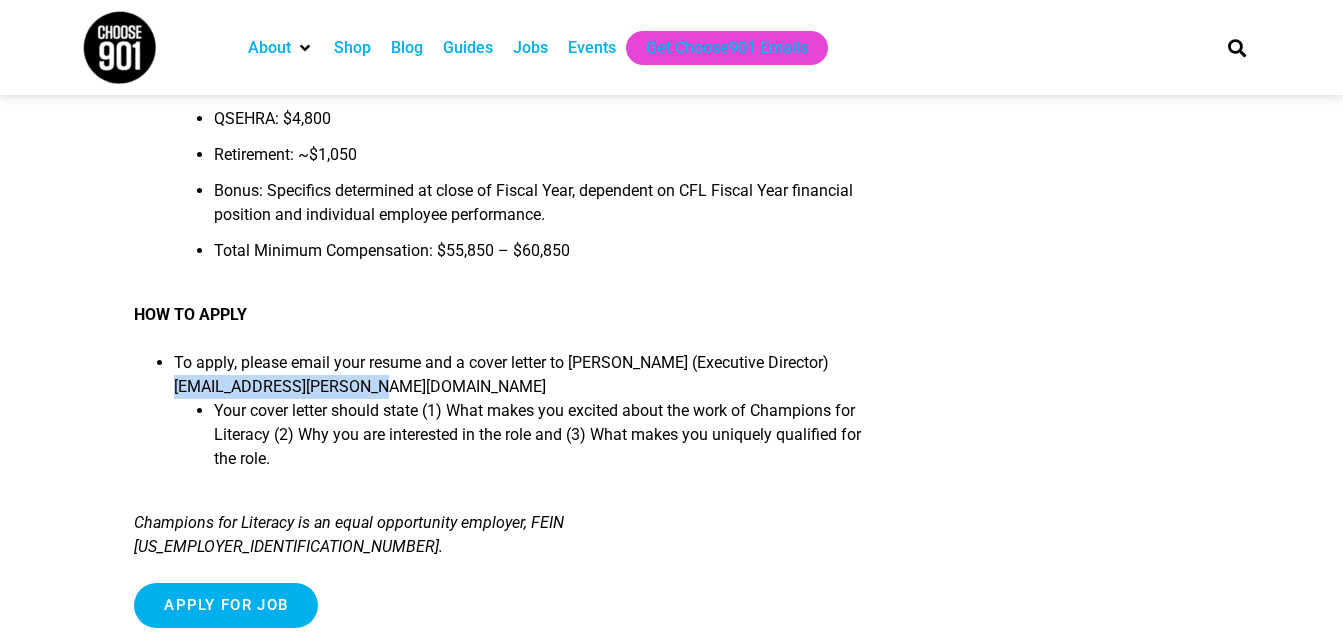 drag, startPoint x: 389, startPoint y: 414, endPoint x: 164, endPoint y: 413, distance: 225.00223 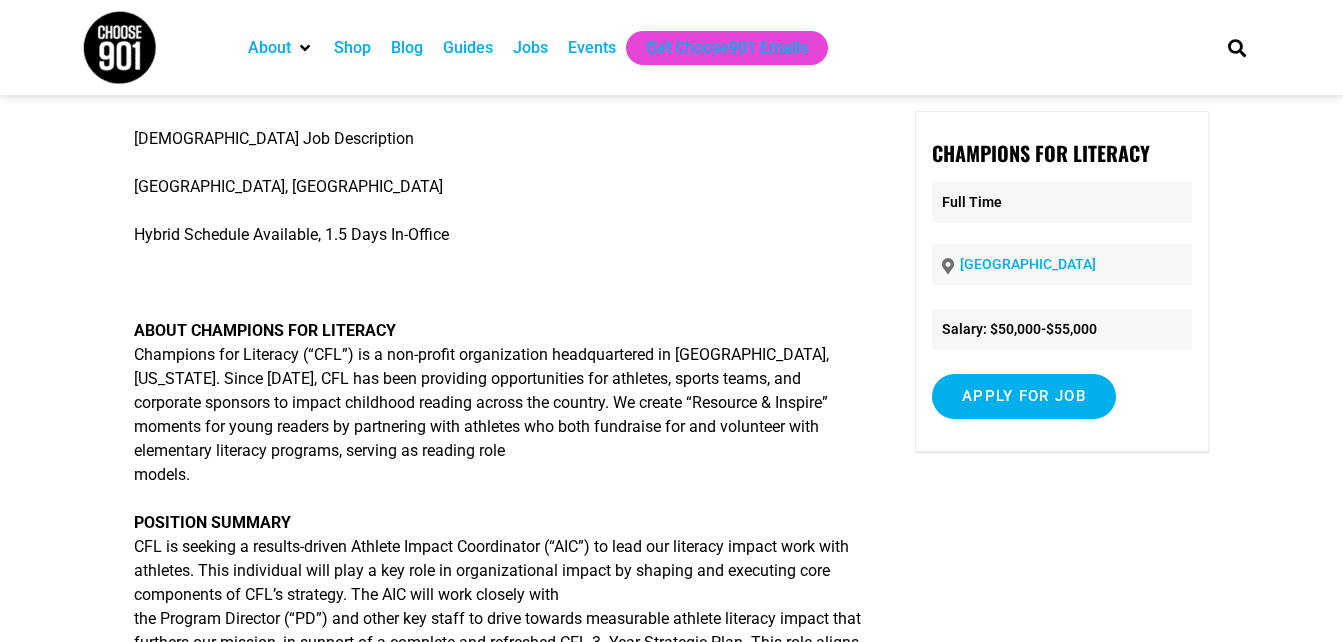scroll, scrollTop: 0, scrollLeft: 0, axis: both 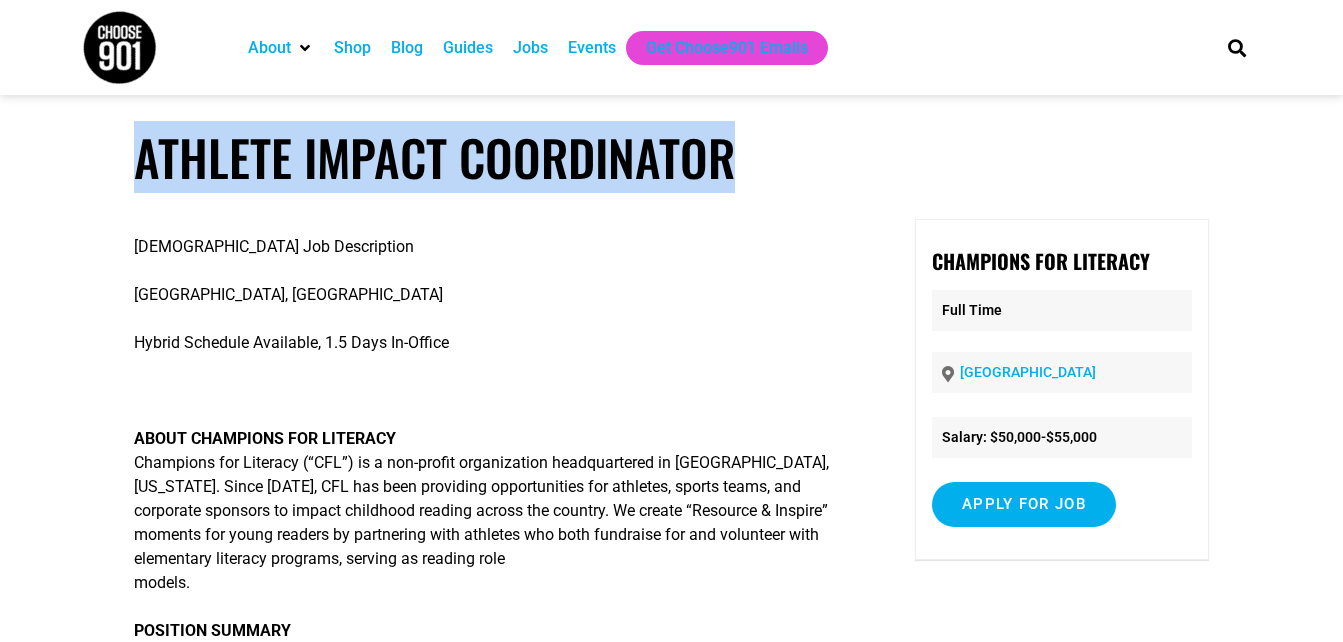 drag, startPoint x: 766, startPoint y: 152, endPoint x: 96, endPoint y: 181, distance: 670.6273 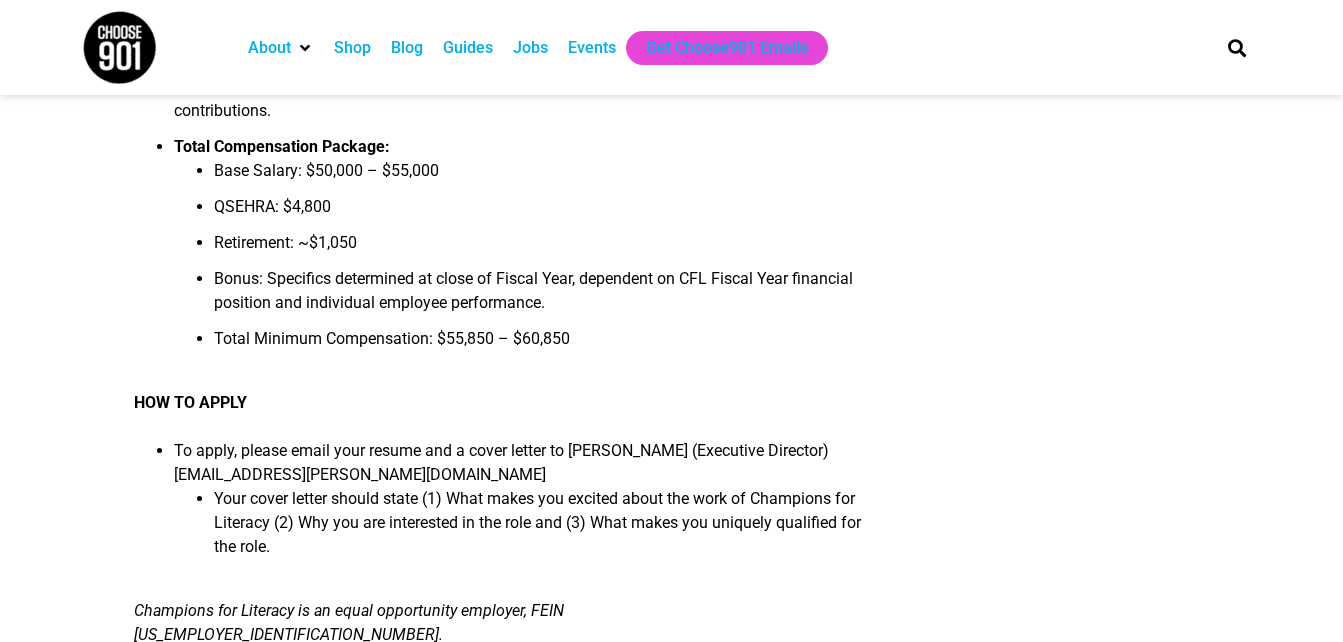 scroll, scrollTop: 4713, scrollLeft: 0, axis: vertical 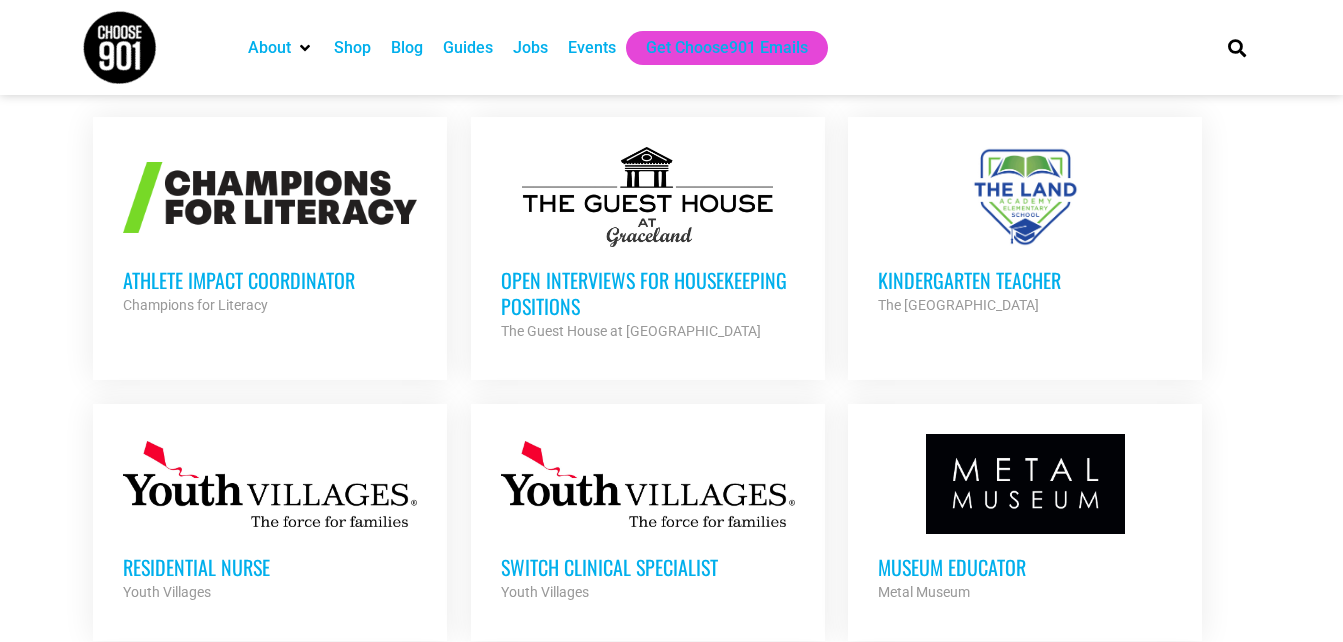 click on "Kindergarten Teacher" at bounding box center [1025, 280] 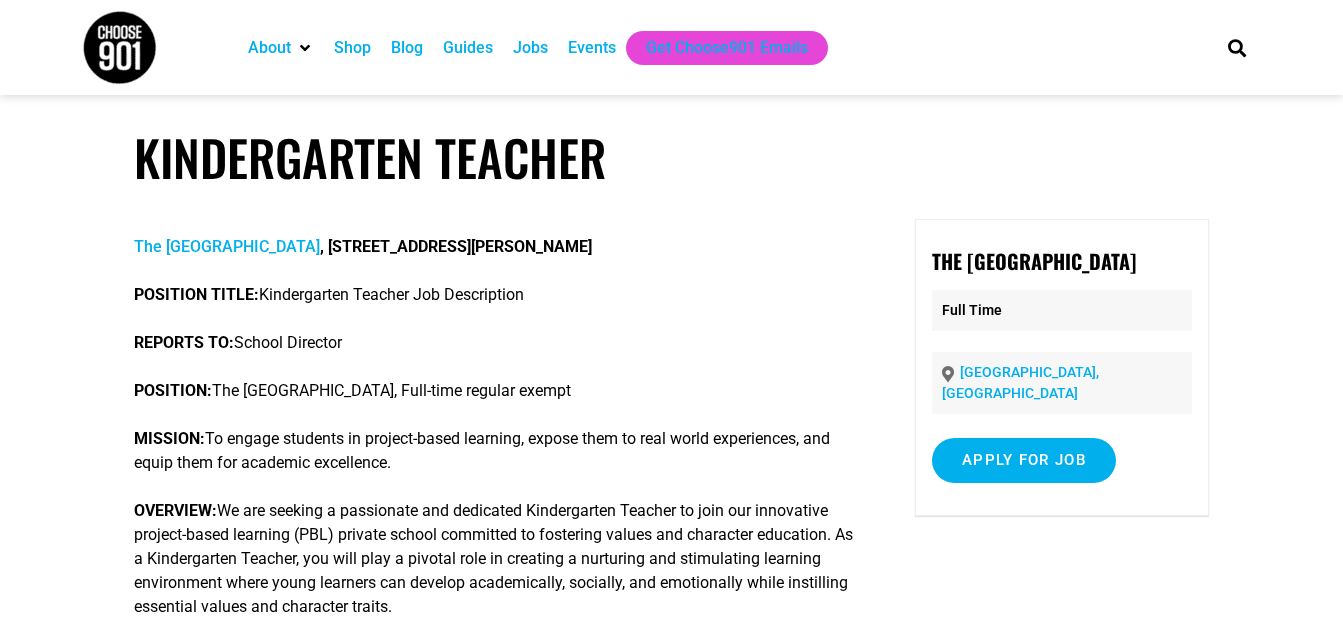 scroll, scrollTop: 0, scrollLeft: 0, axis: both 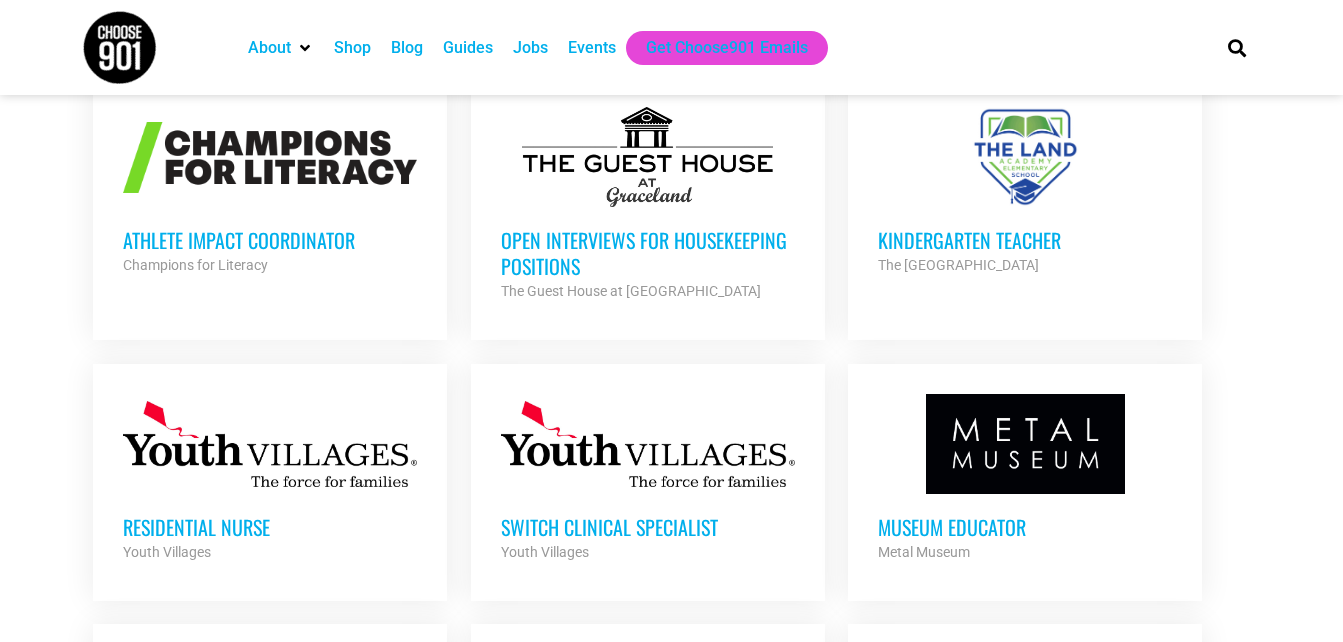 click on "Open Interviews for Housekeeping Positions" at bounding box center [648, 253] 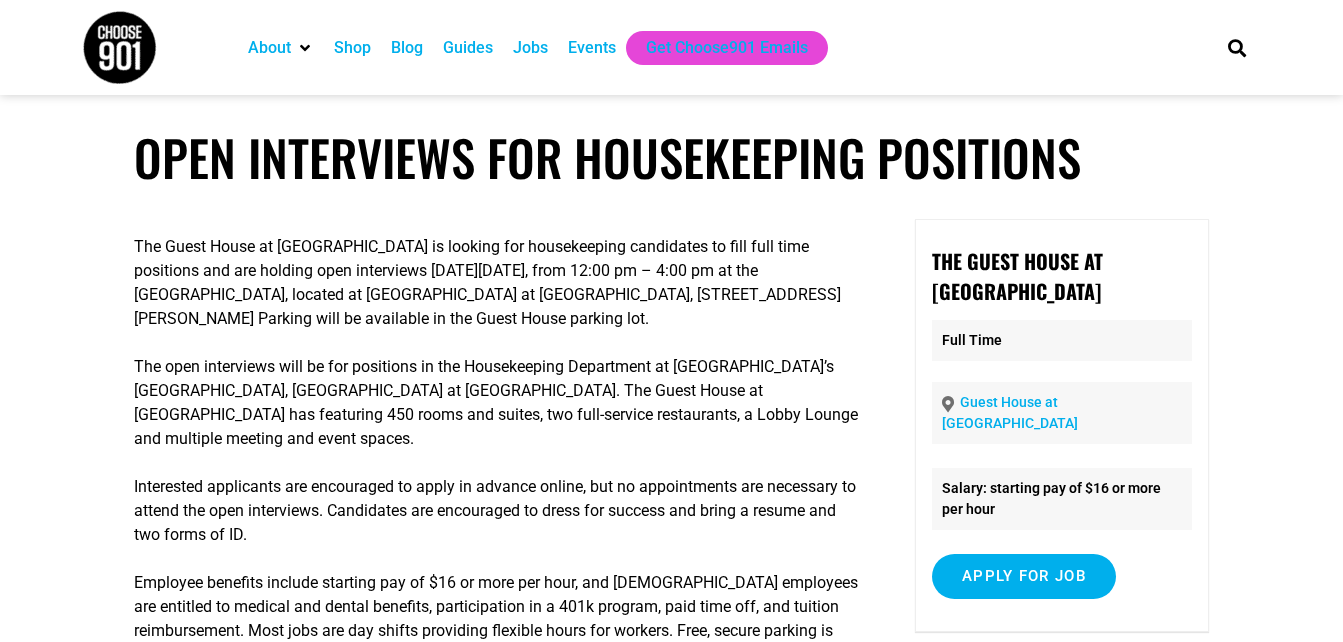 scroll, scrollTop: 0, scrollLeft: 0, axis: both 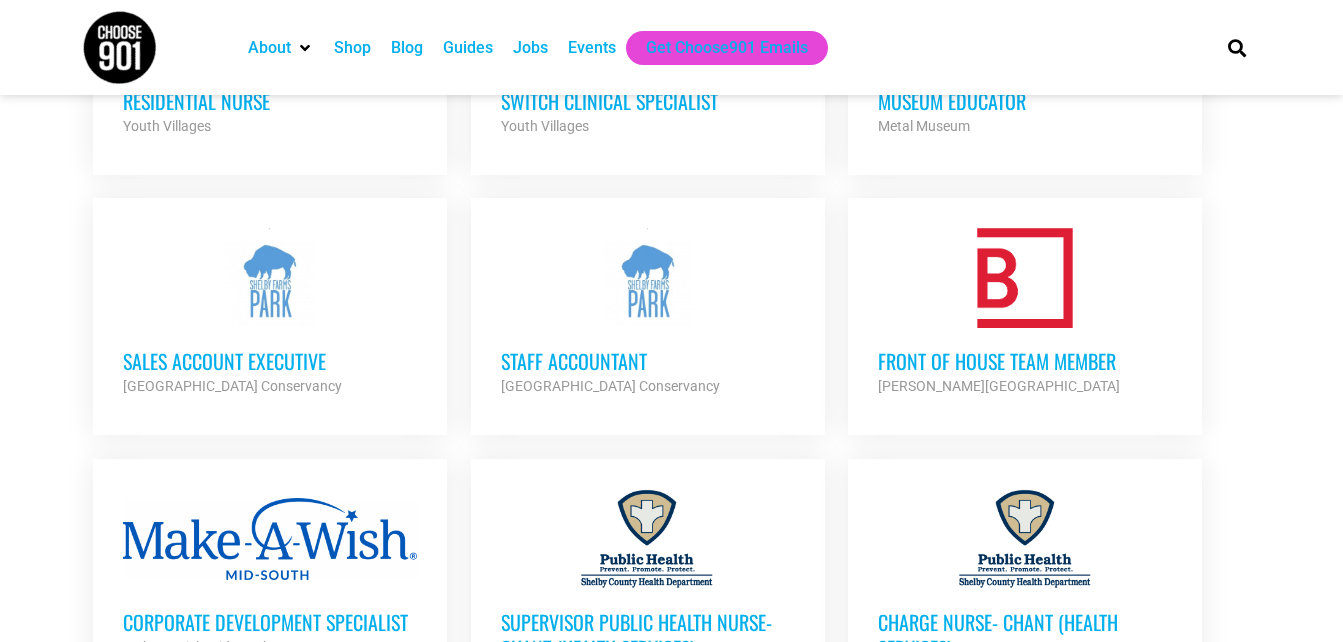 click on "Sales Account Executive" at bounding box center [270, 361] 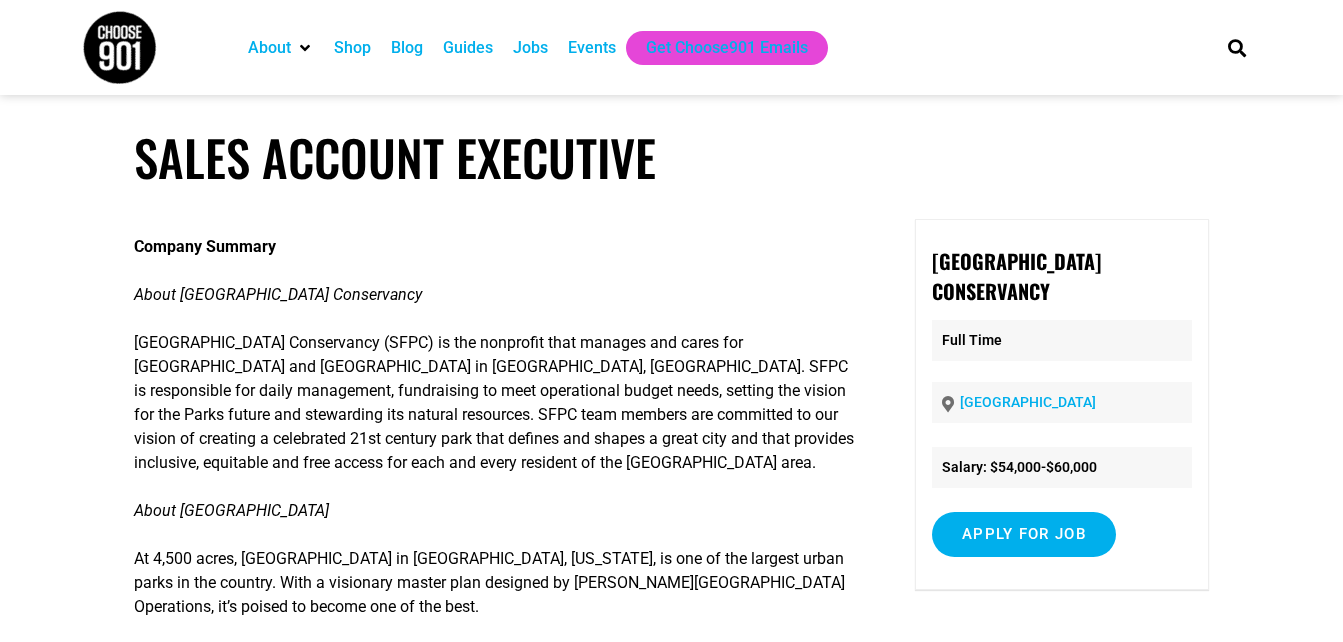 scroll, scrollTop: 0, scrollLeft: 0, axis: both 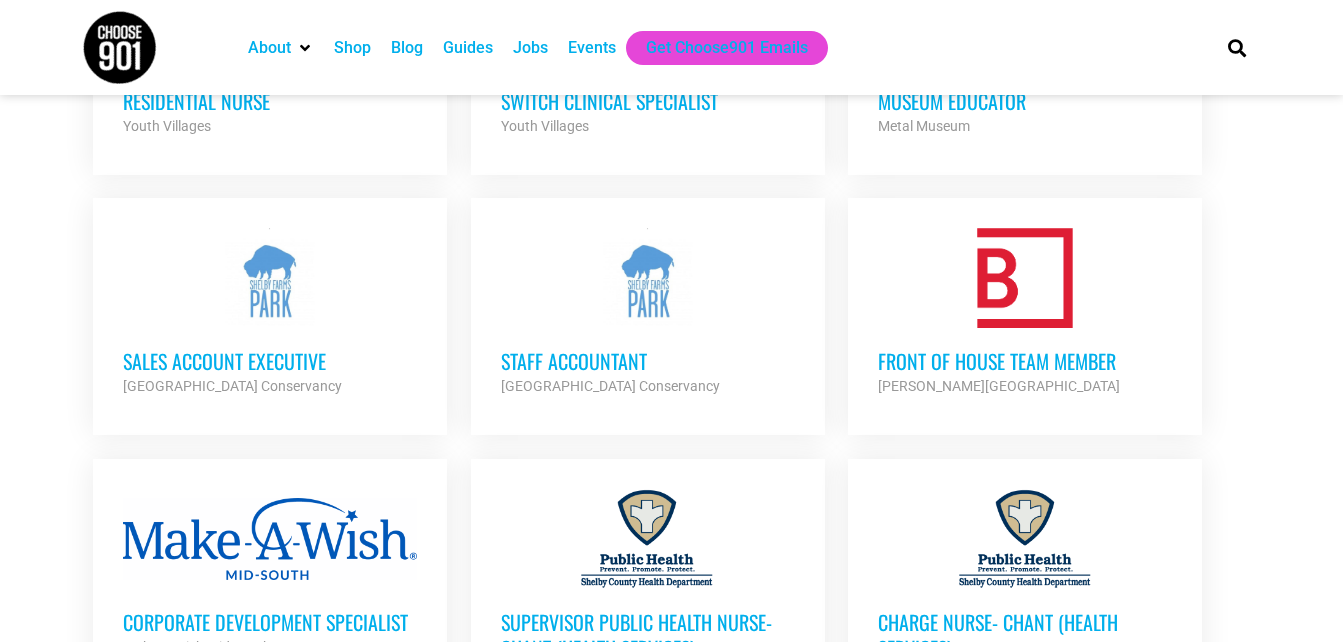 click on "Front of House Team Member" at bounding box center (1025, 361) 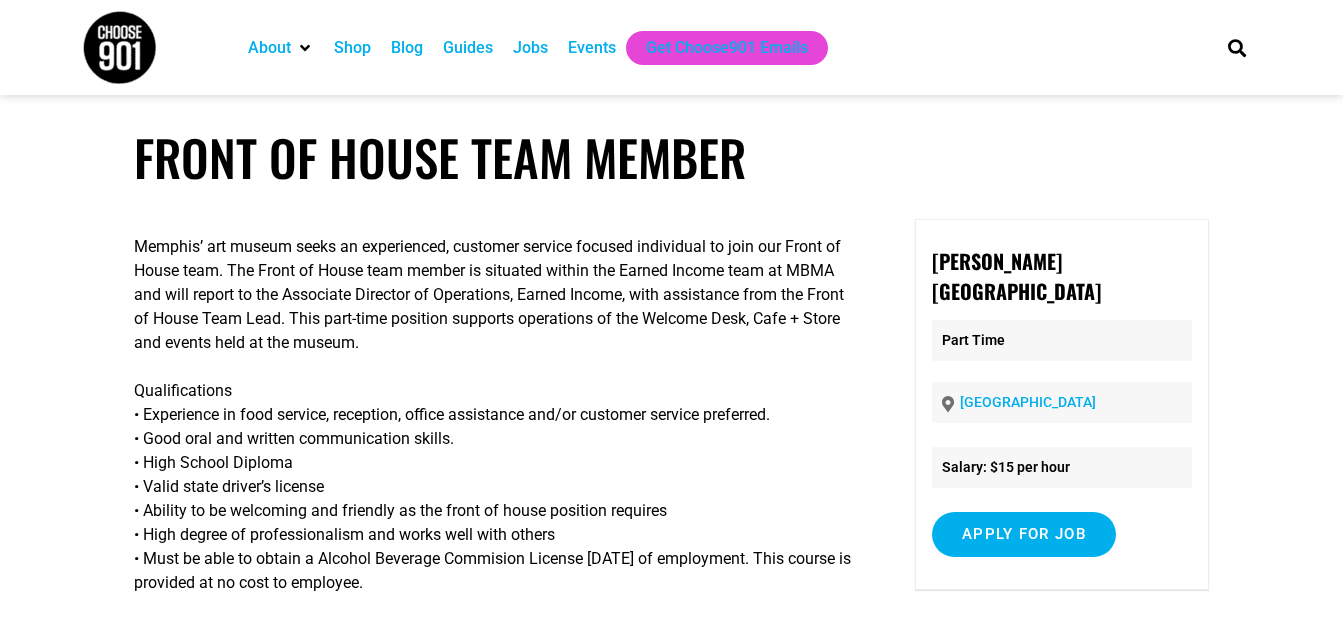 scroll, scrollTop: 0, scrollLeft: 0, axis: both 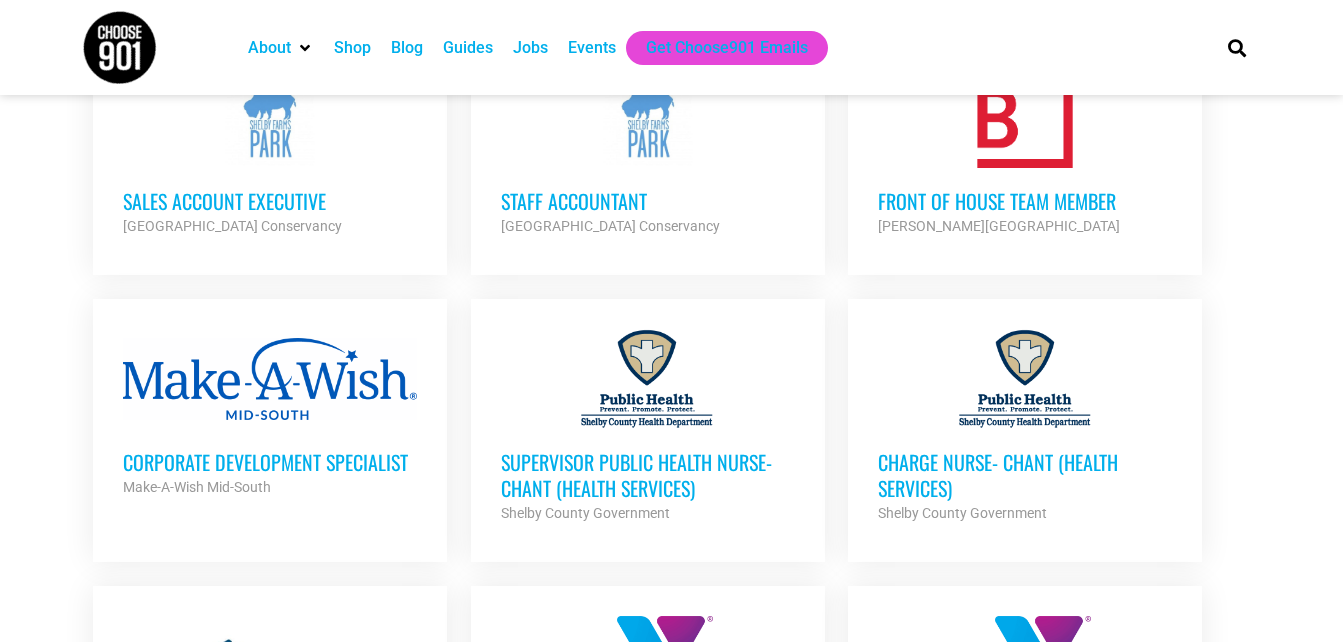 drag, startPoint x: 1339, startPoint y: 326, endPoint x: 1358, endPoint y: 359, distance: 38.078865 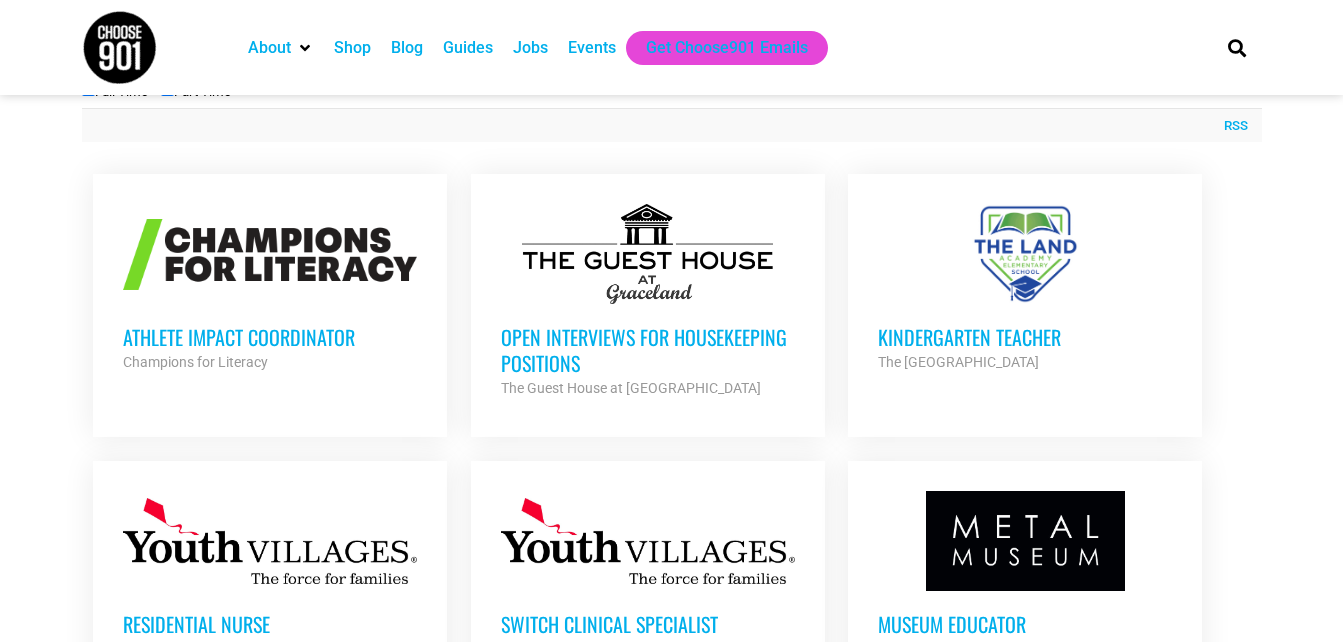 scroll, scrollTop: 834, scrollLeft: 0, axis: vertical 